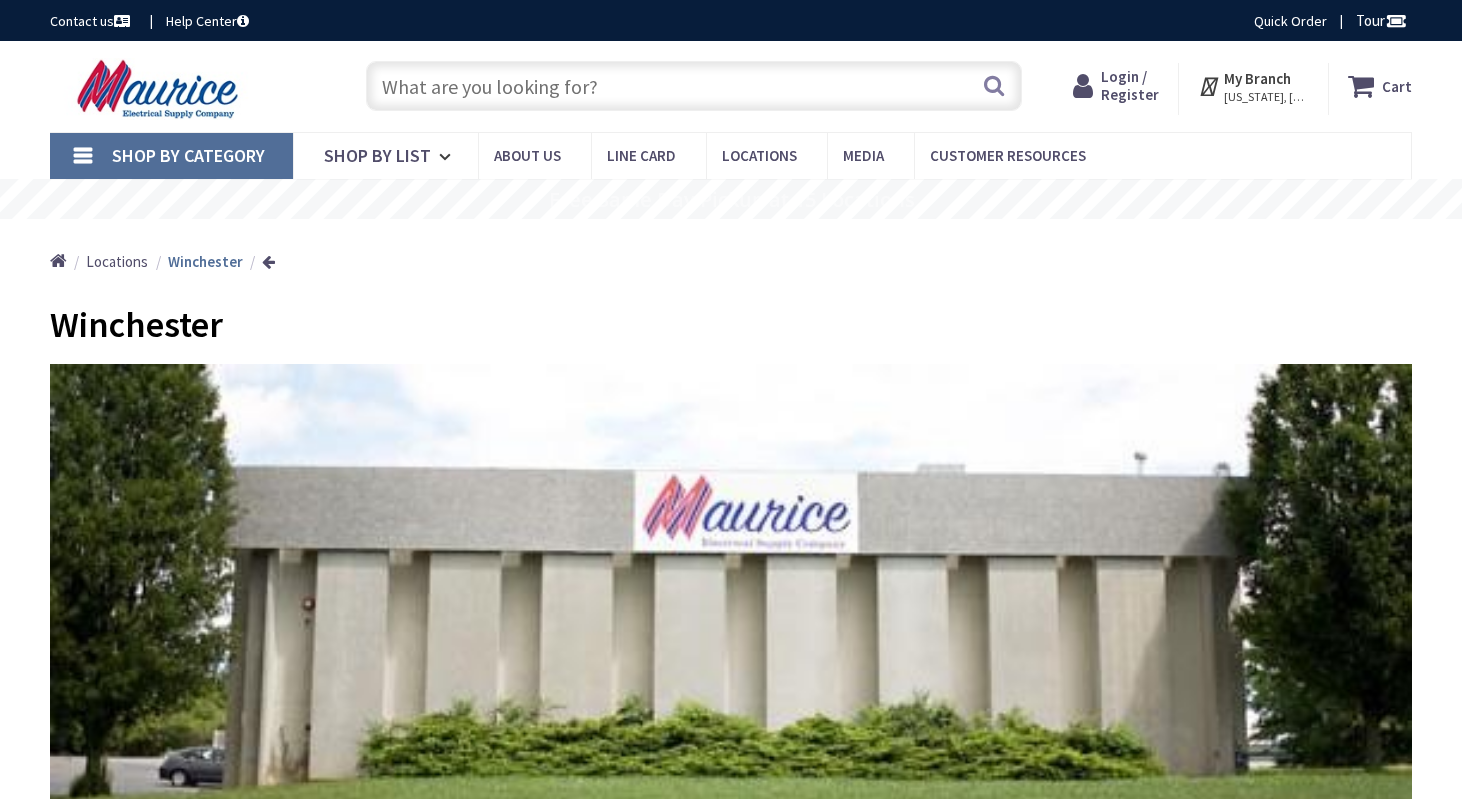 scroll, scrollTop: 0, scrollLeft: 0, axis: both 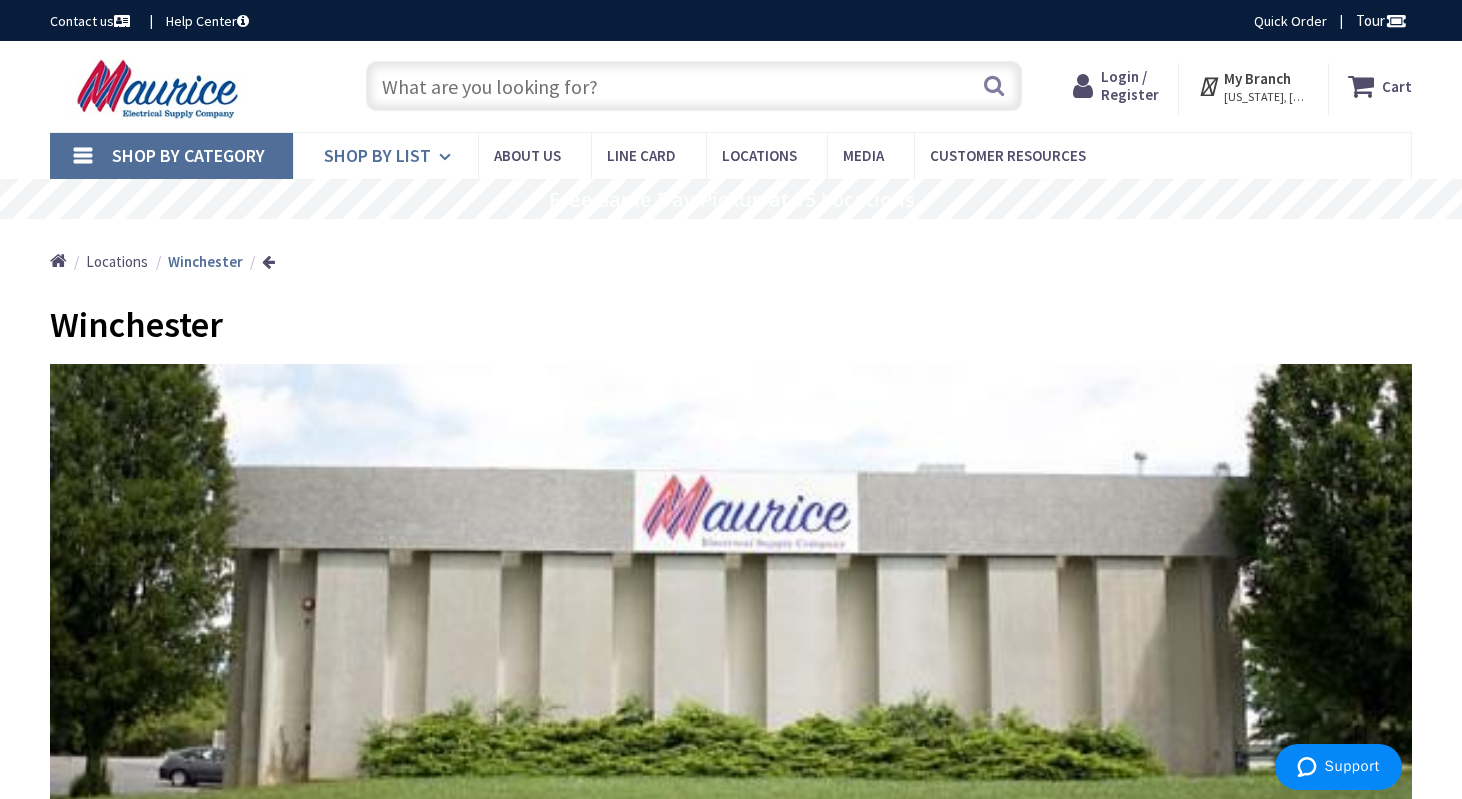 click on "Shop By List" at bounding box center [377, 155] 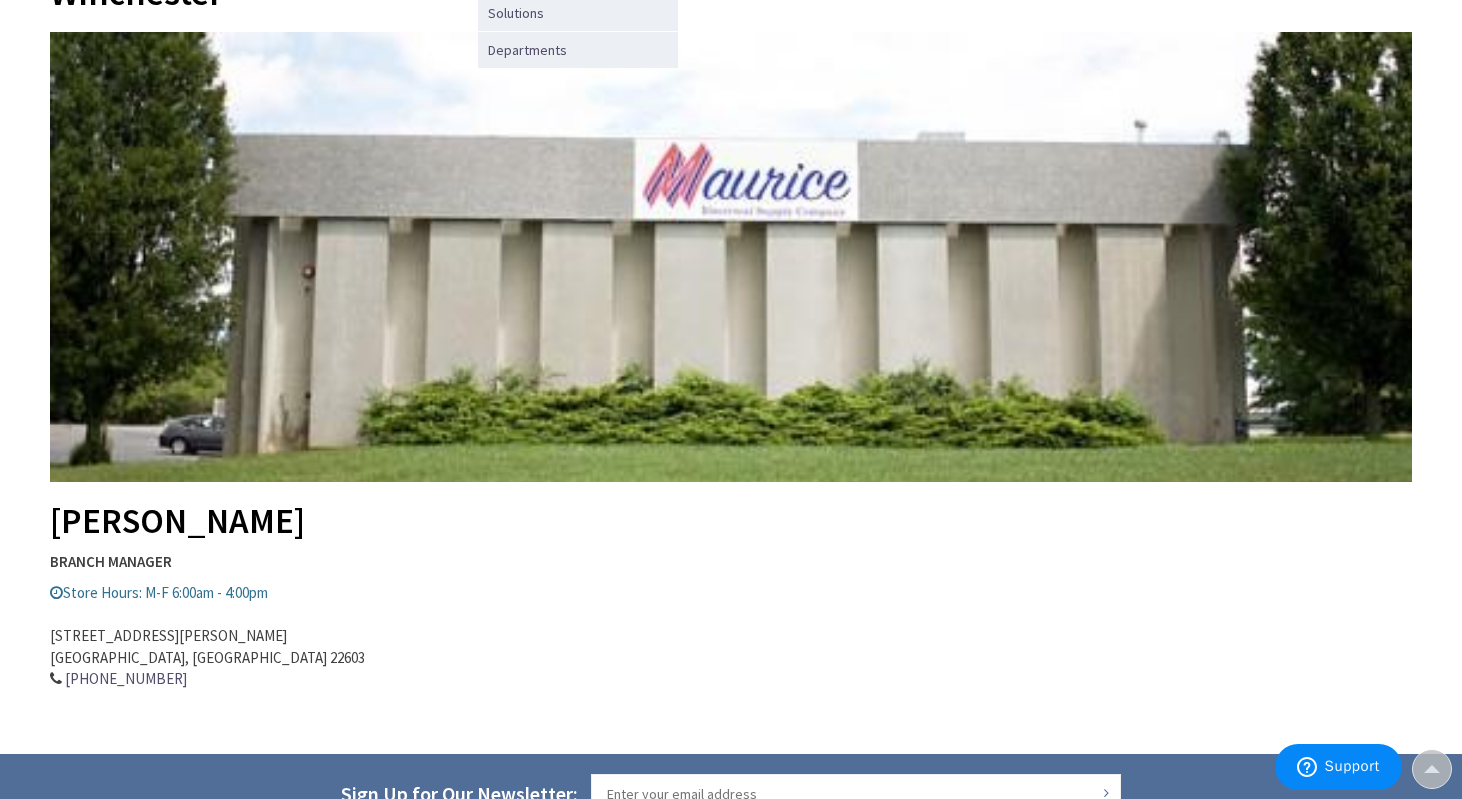 scroll, scrollTop: 0, scrollLeft: 0, axis: both 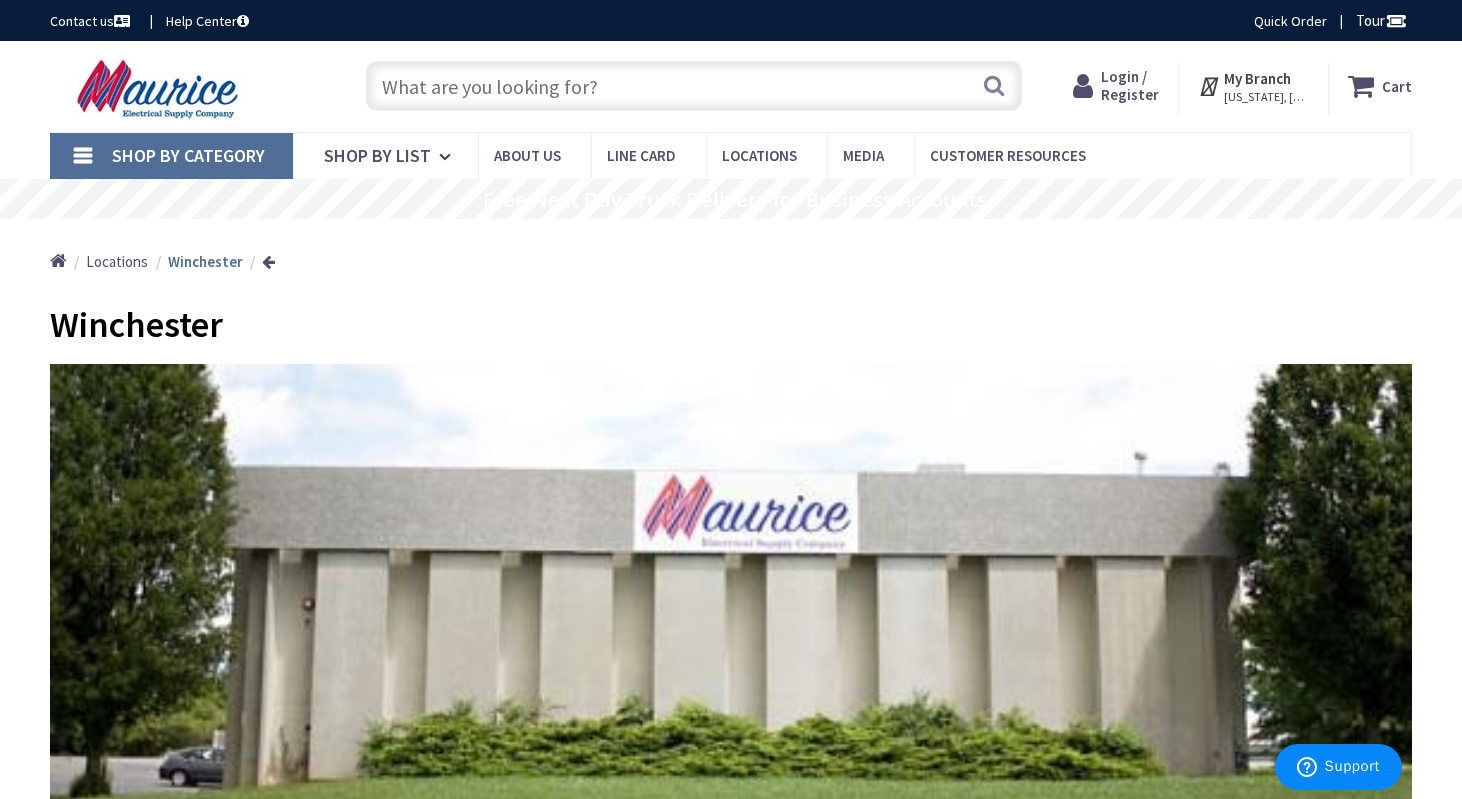click at bounding box center [1365, 86] 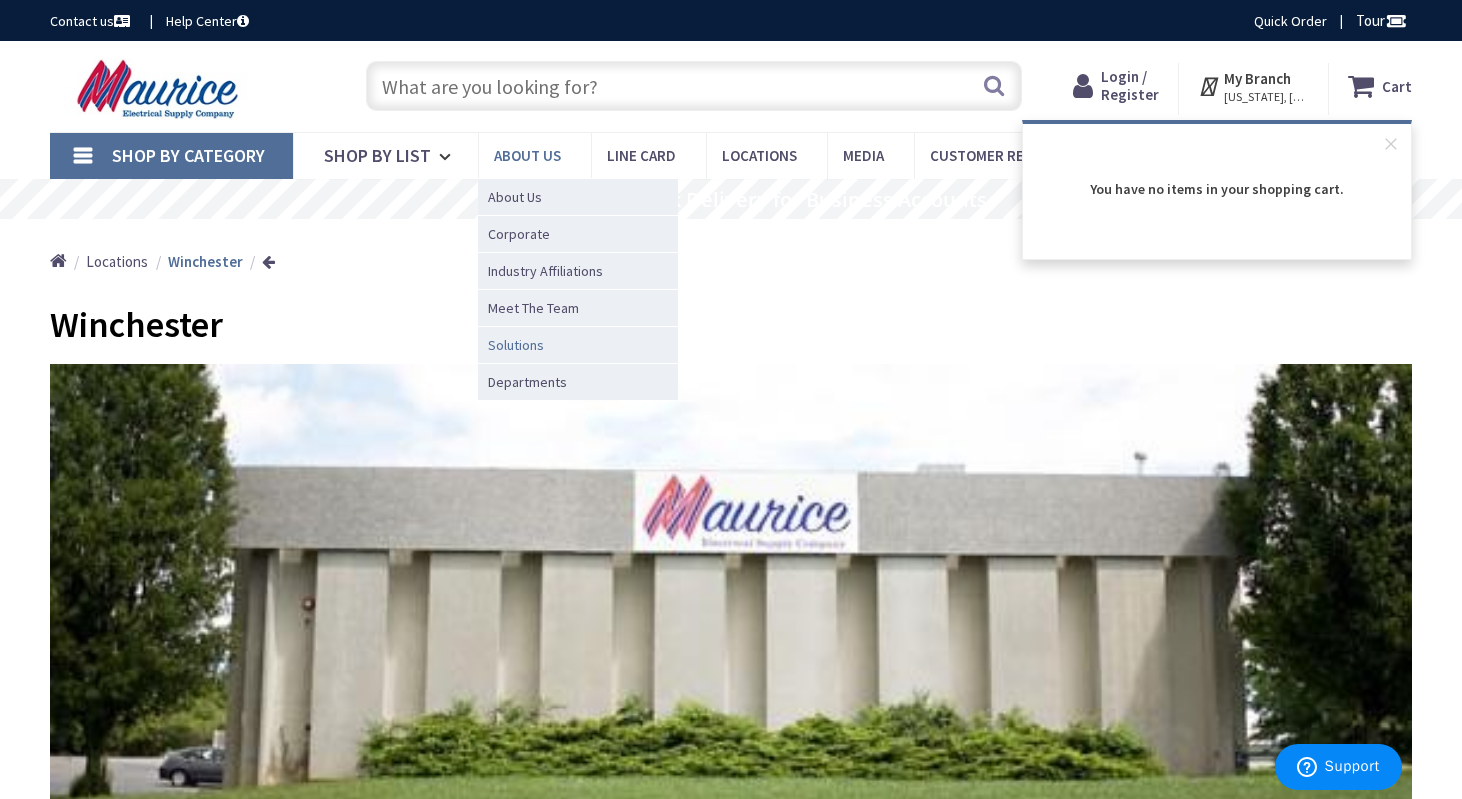 click on "Solutions" at bounding box center [516, 345] 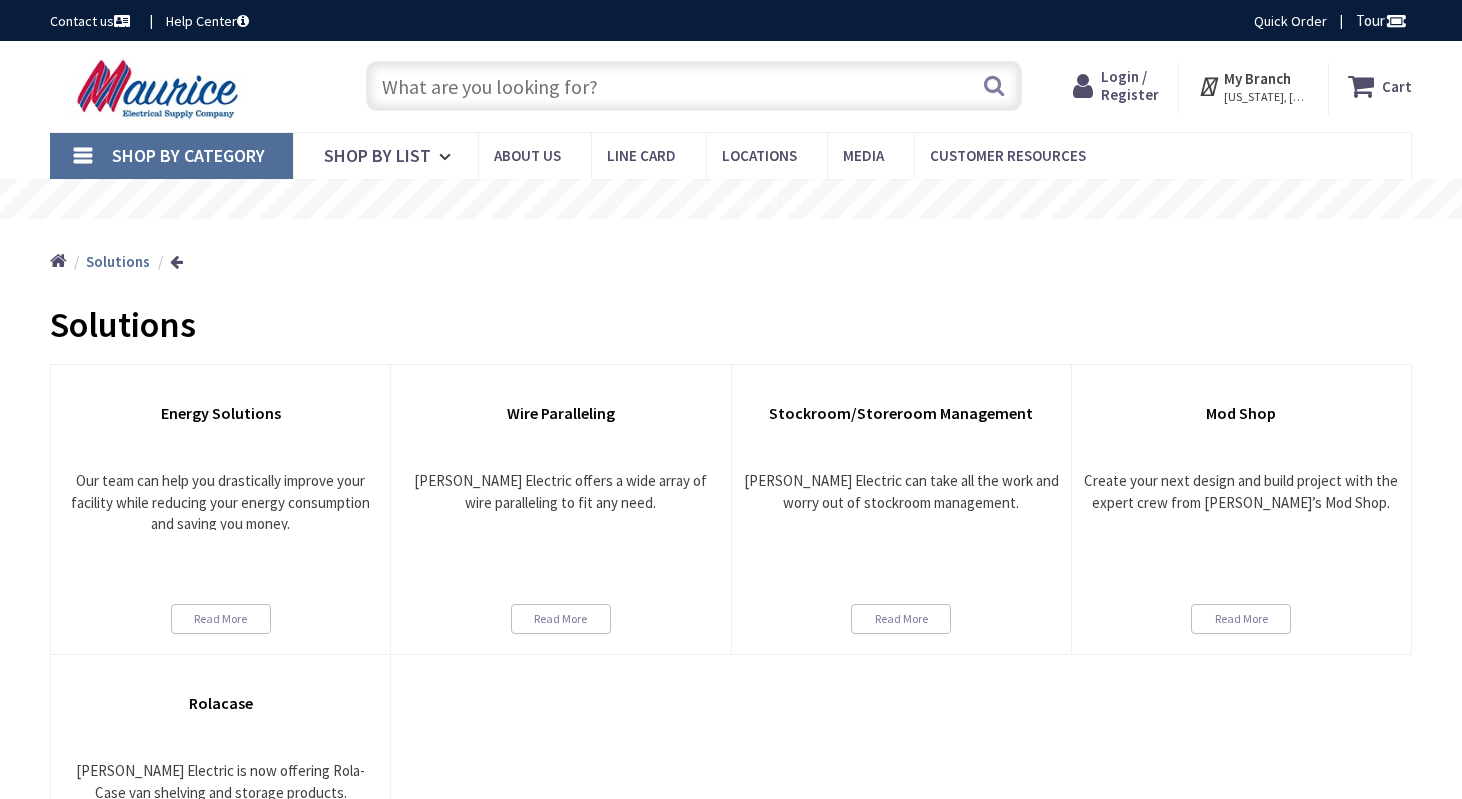 scroll, scrollTop: 0, scrollLeft: 0, axis: both 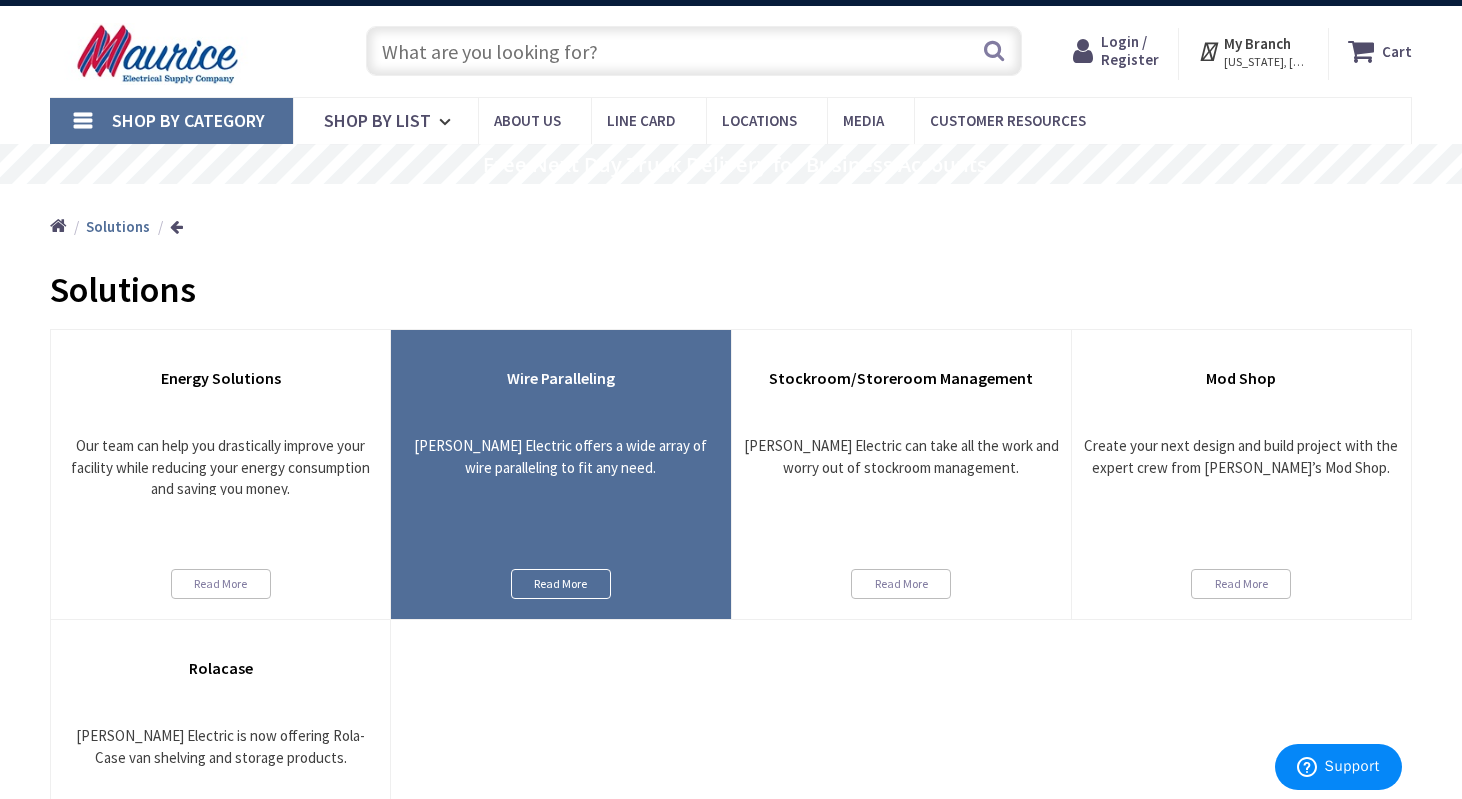 click on "Read More" at bounding box center (561, 584) 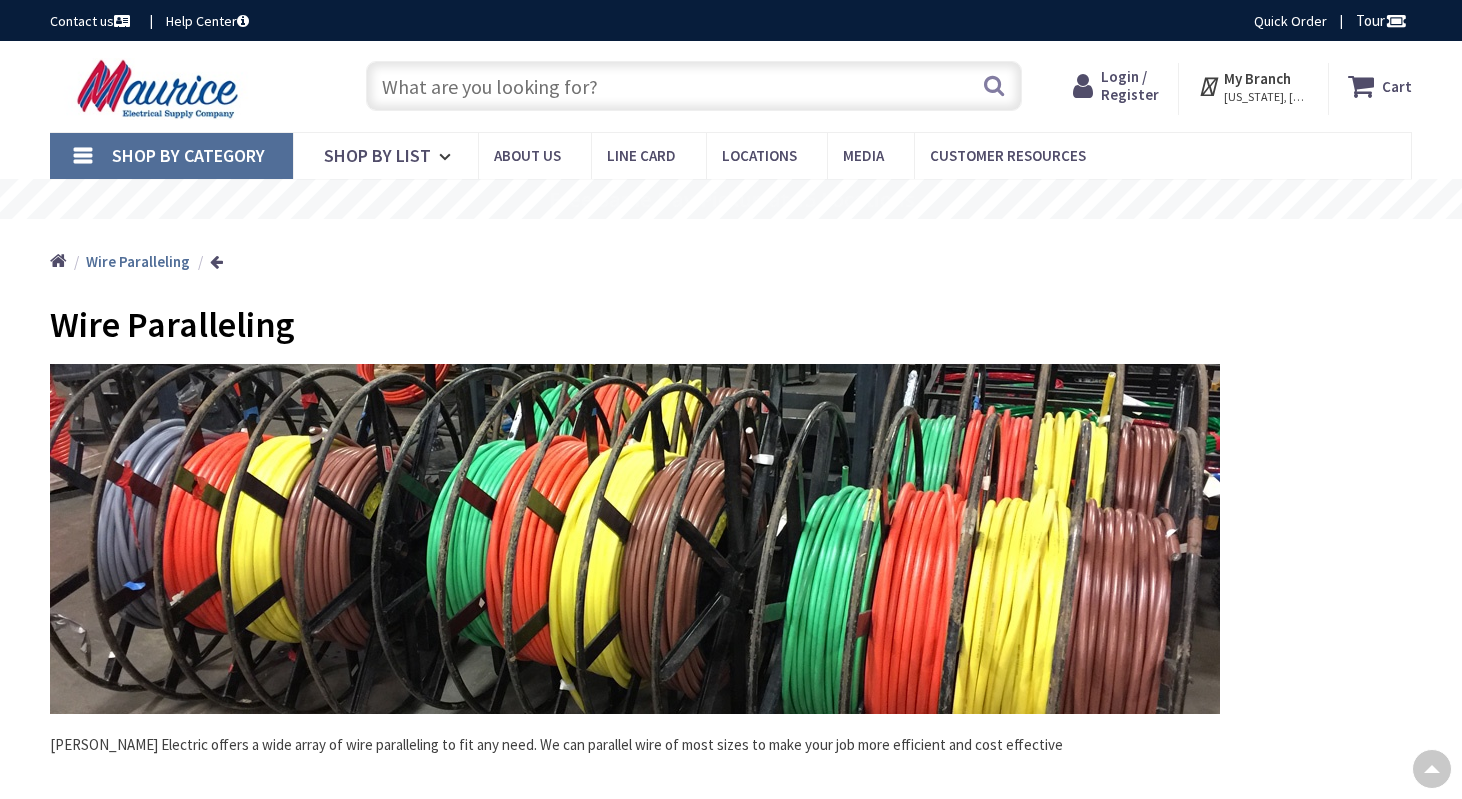 scroll, scrollTop: 482, scrollLeft: 0, axis: vertical 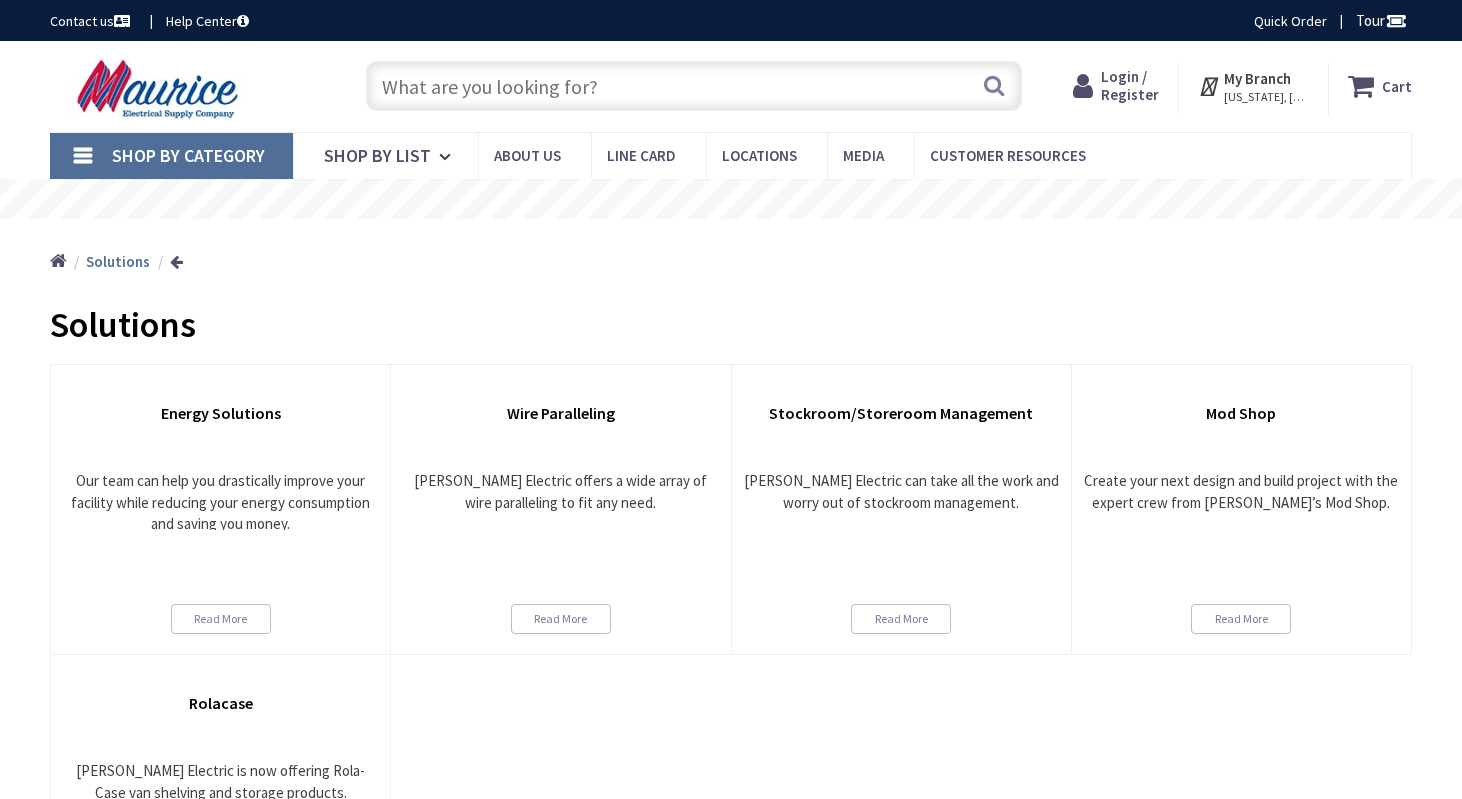 click on "Mod Shop
Create your next design and build project with the expert crew from Maurice Electric’s Mod Shop.
Read More" at bounding box center [1242, 510] 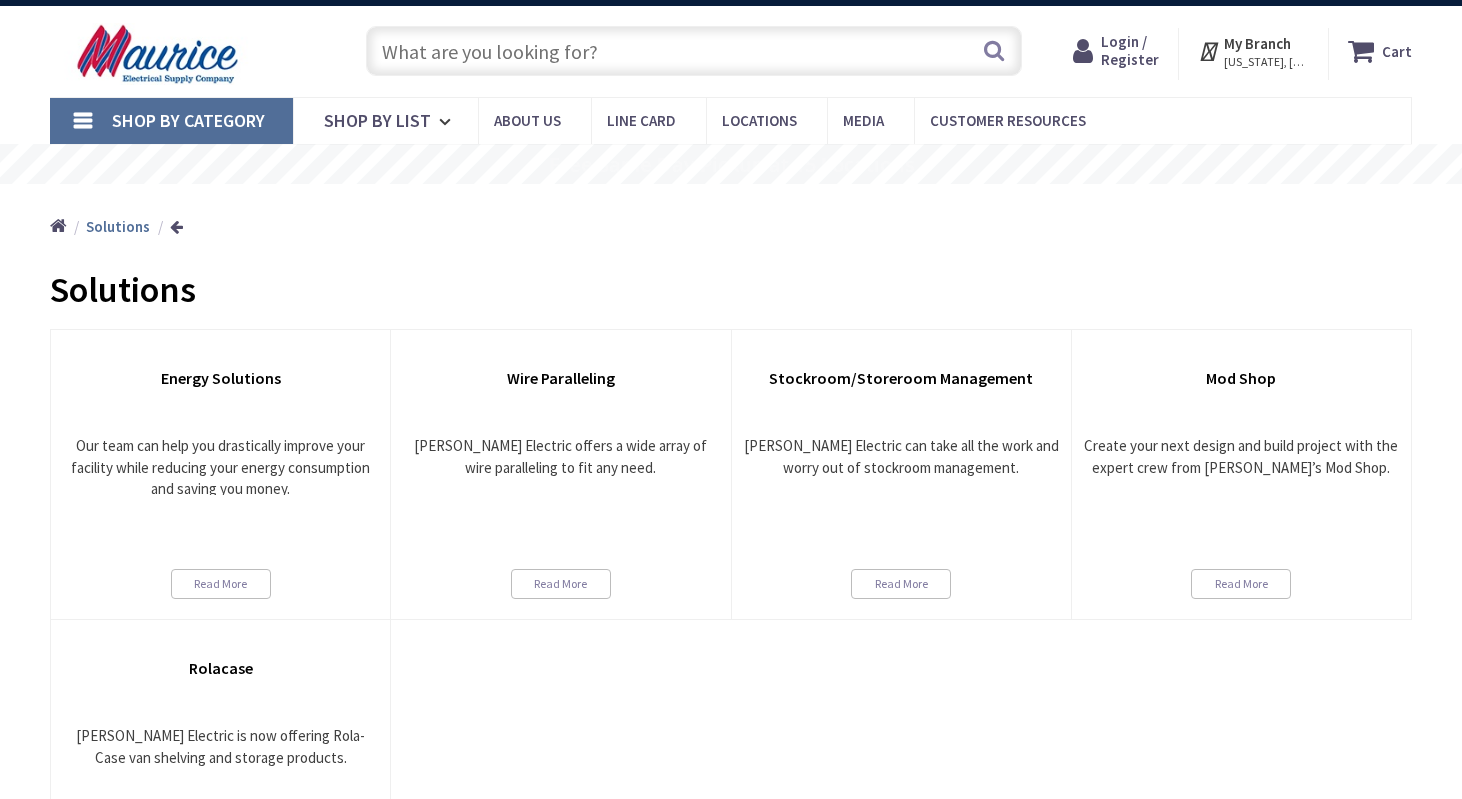 scroll, scrollTop: 0, scrollLeft: 0, axis: both 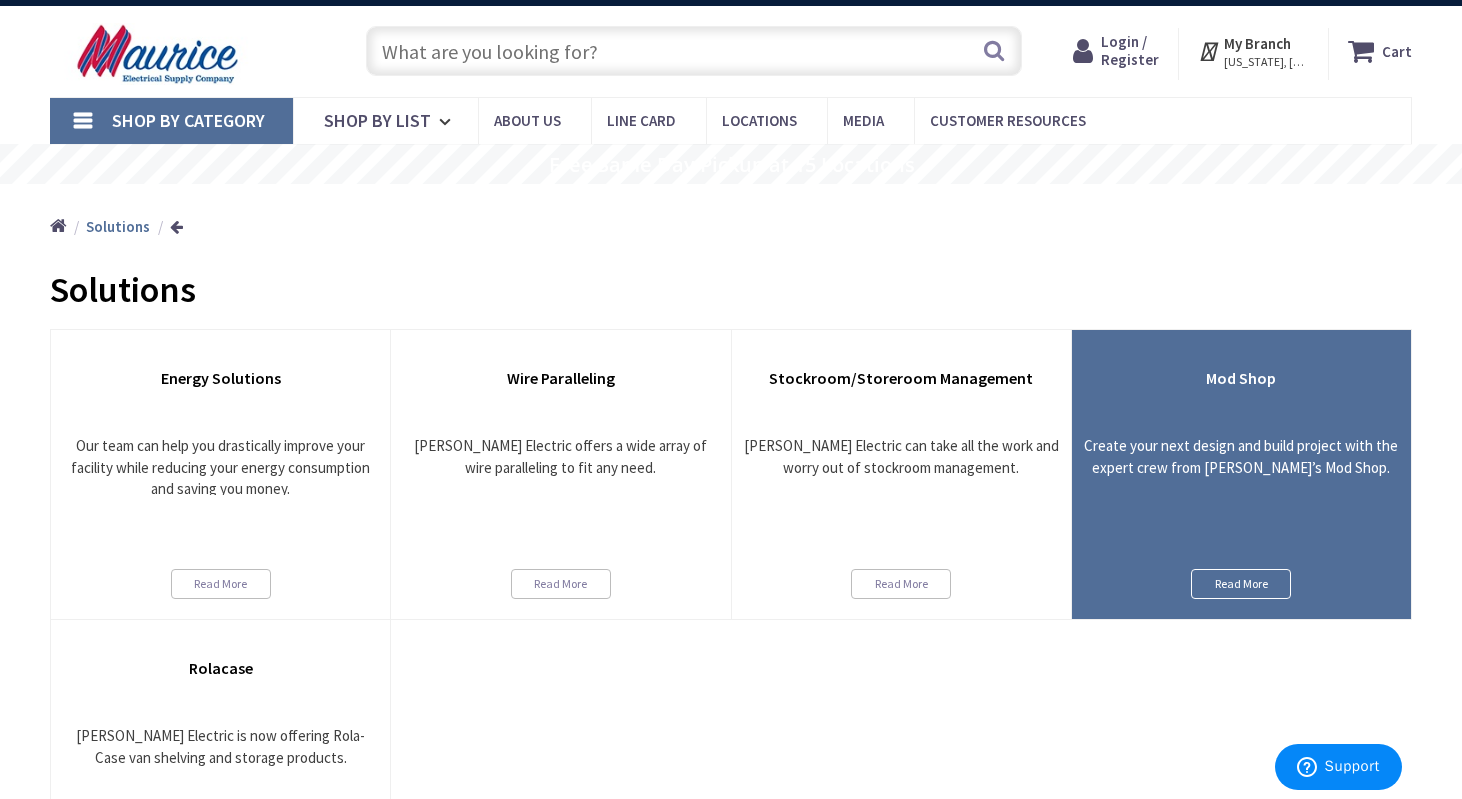 click on "Read More" at bounding box center (1241, 584) 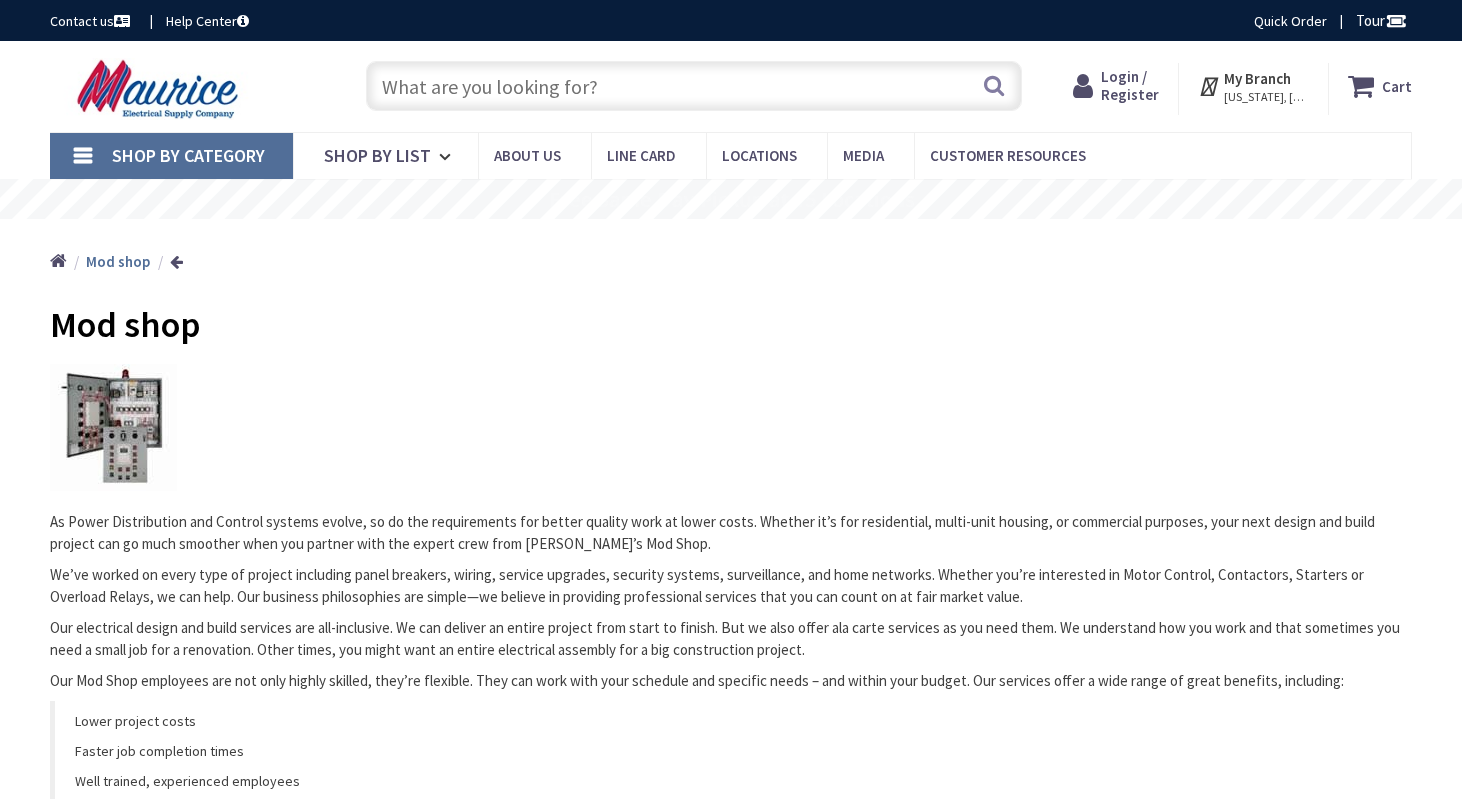 scroll, scrollTop: 38, scrollLeft: 0, axis: vertical 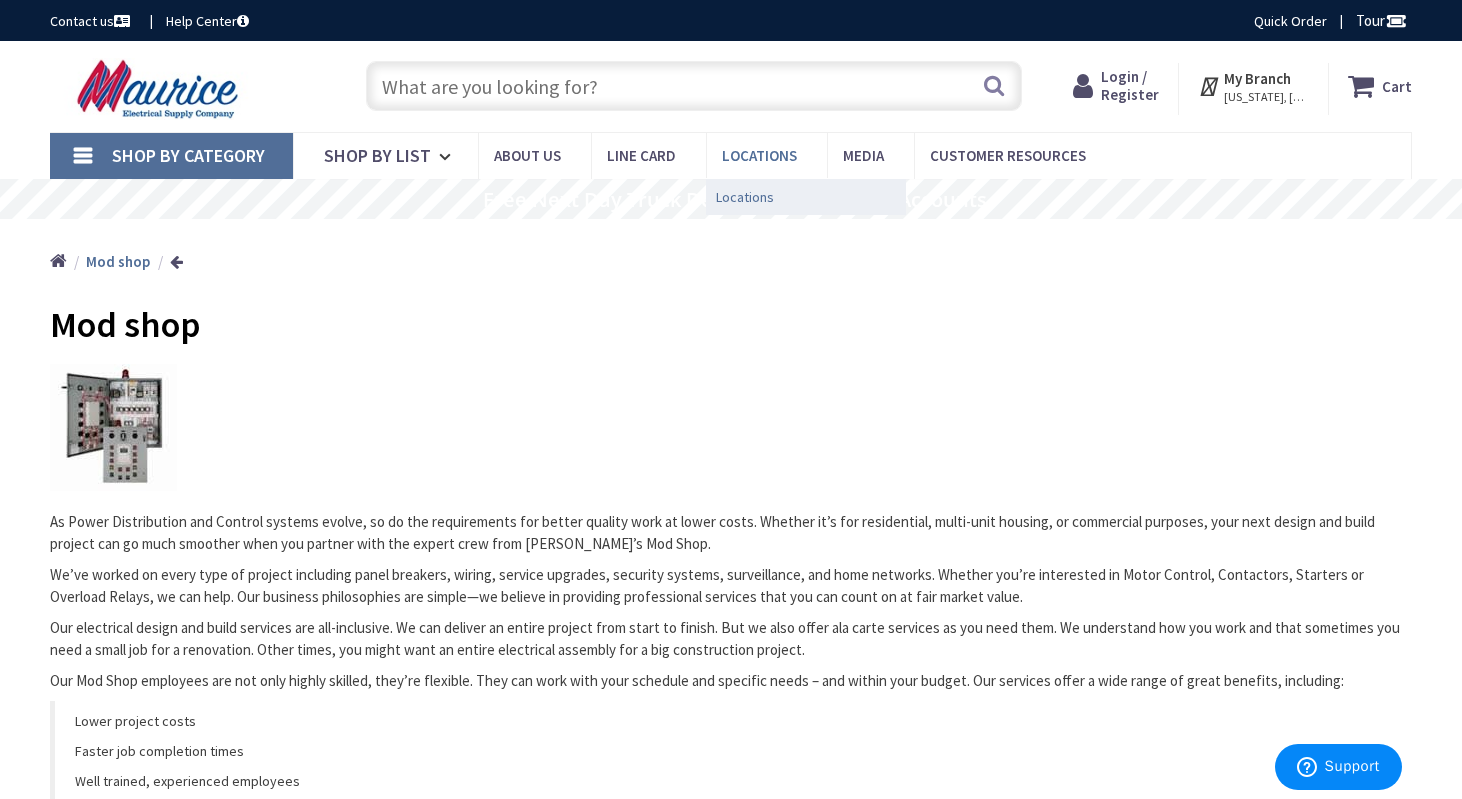 click on "Locations" at bounding box center [745, 197] 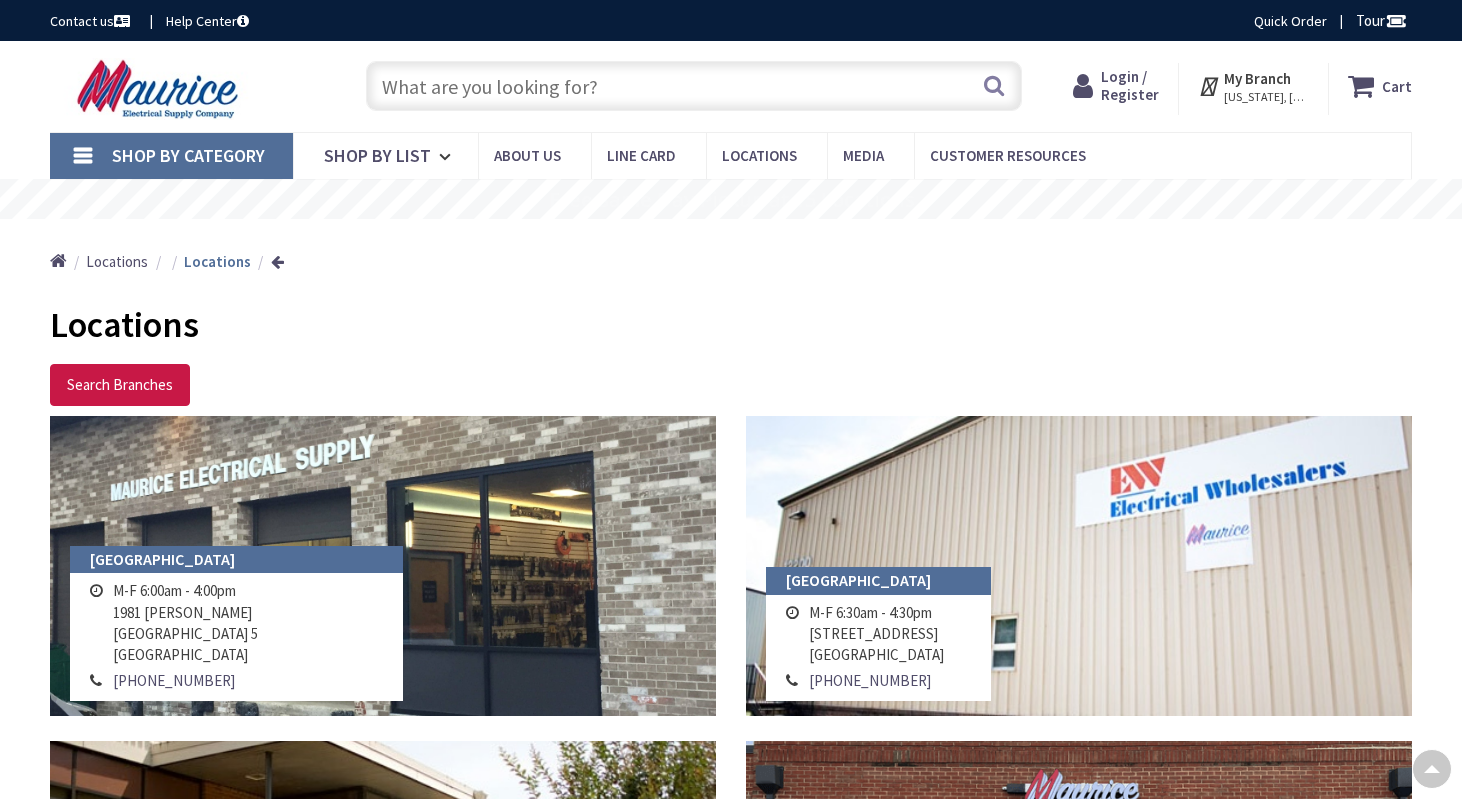 scroll, scrollTop: 383, scrollLeft: 0, axis: vertical 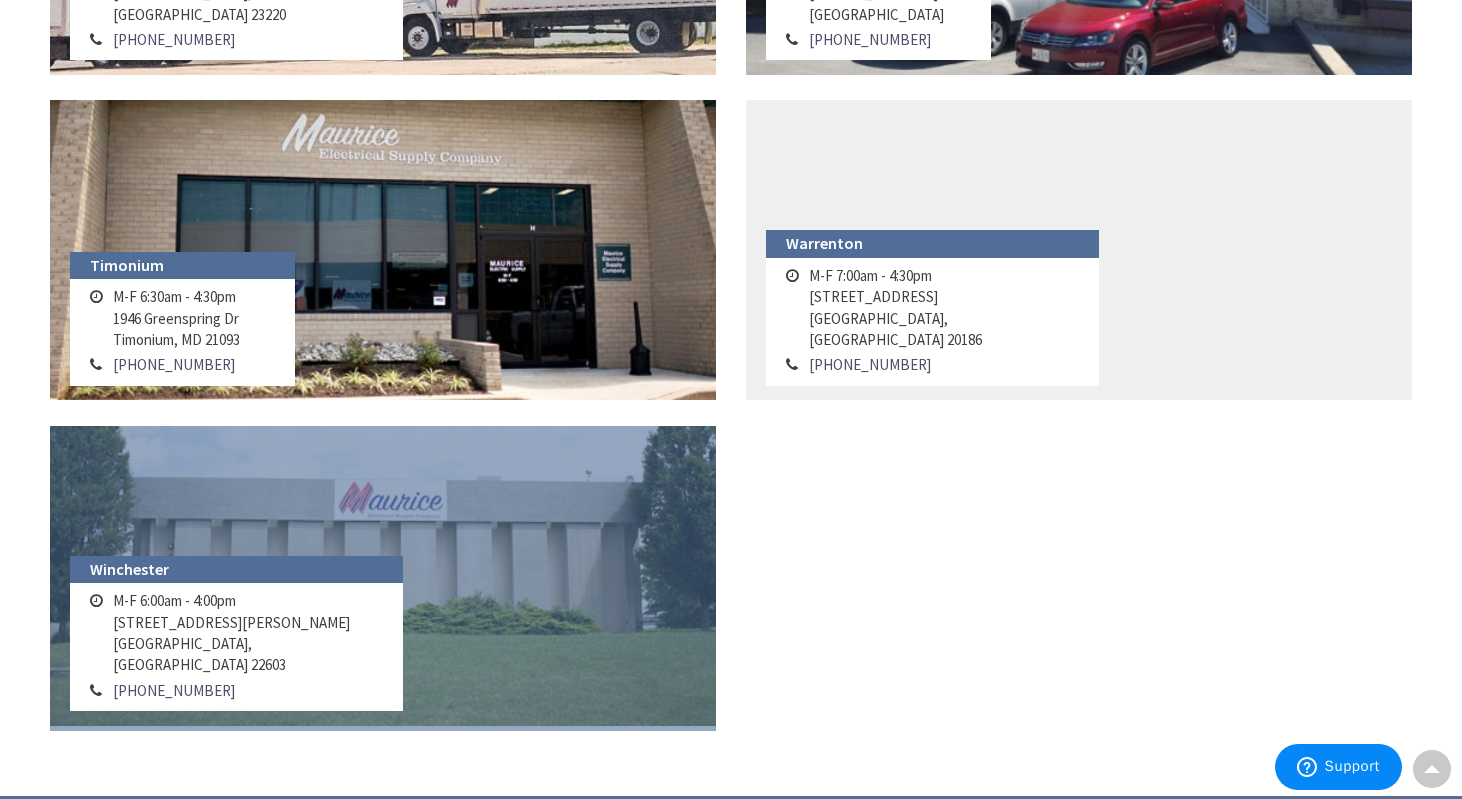 click at bounding box center [383, 576] 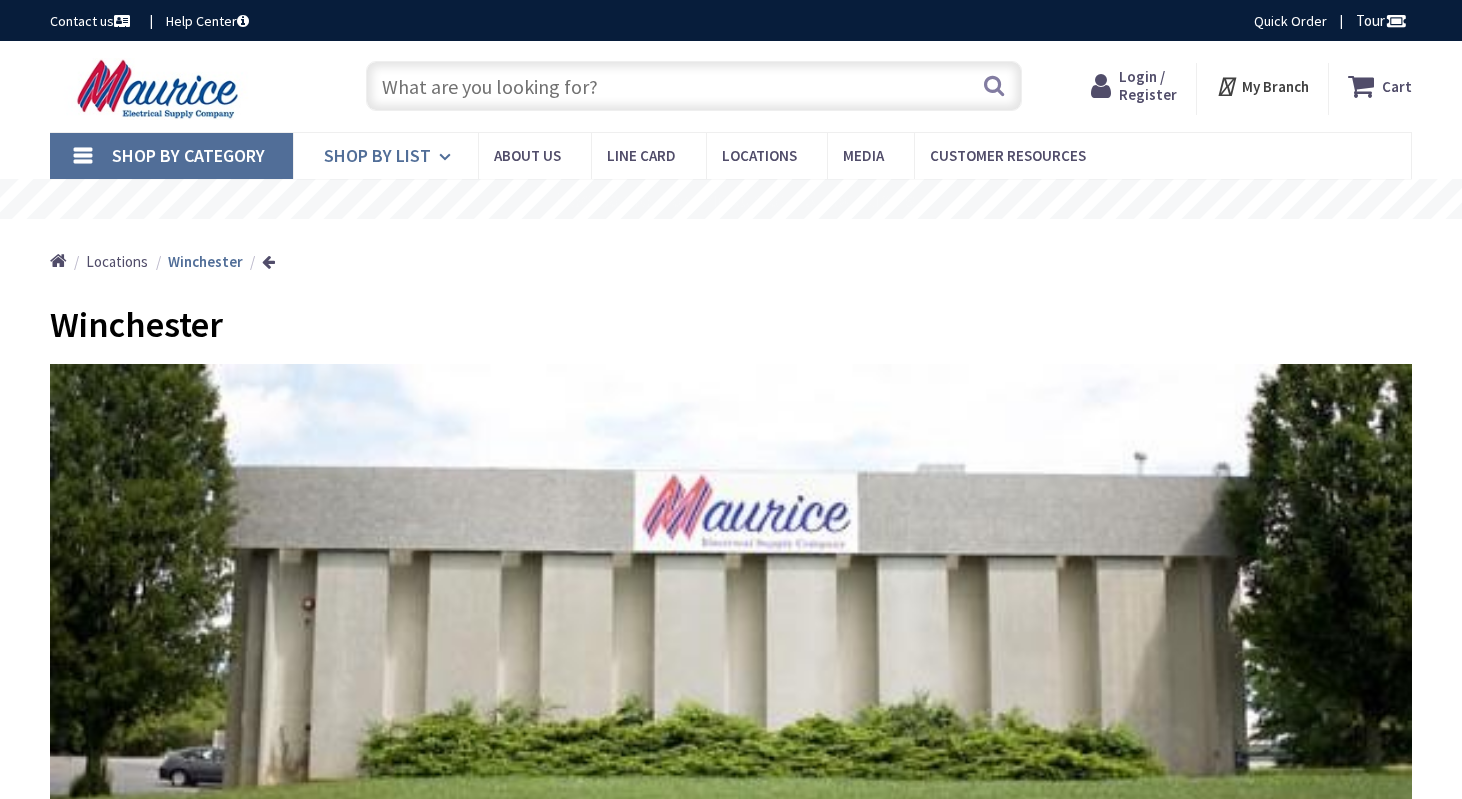 scroll, scrollTop: 0, scrollLeft: 0, axis: both 